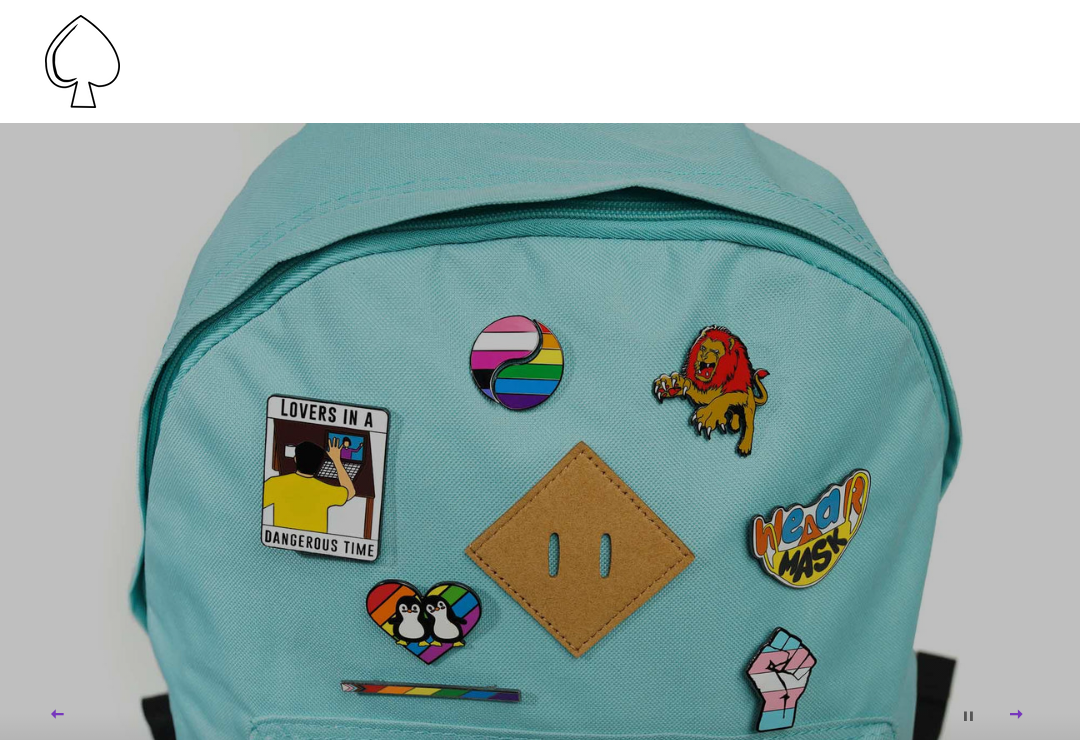 scroll, scrollTop: 0, scrollLeft: 0, axis: both 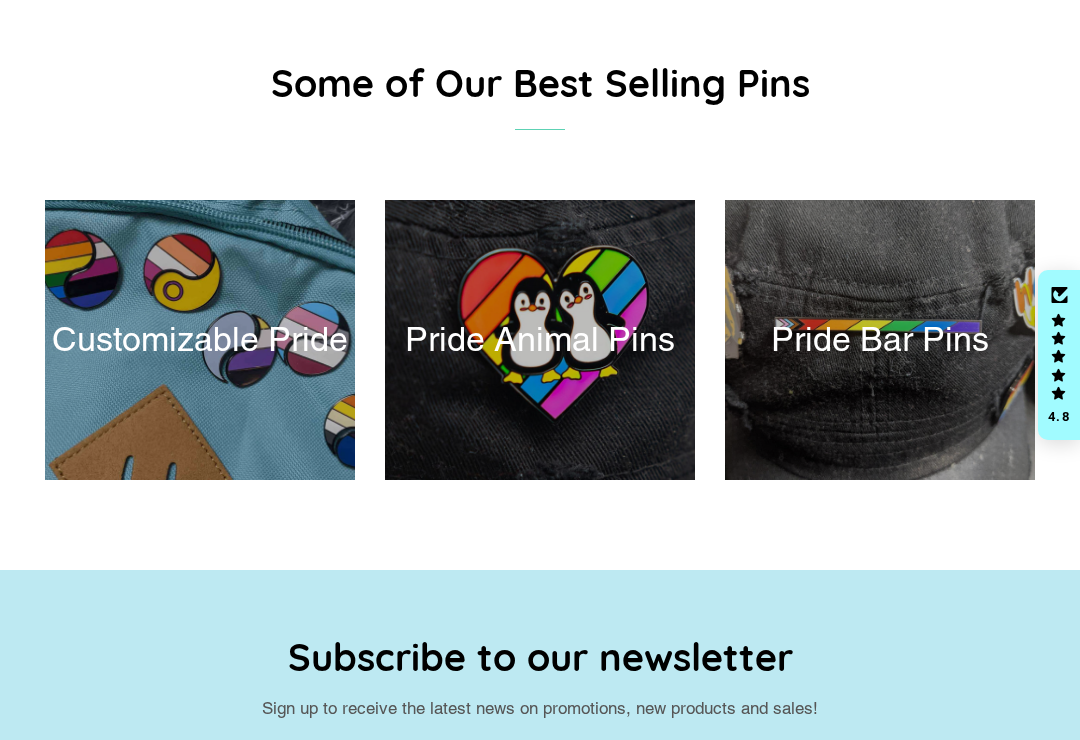 click at bounding box center [200, 340] 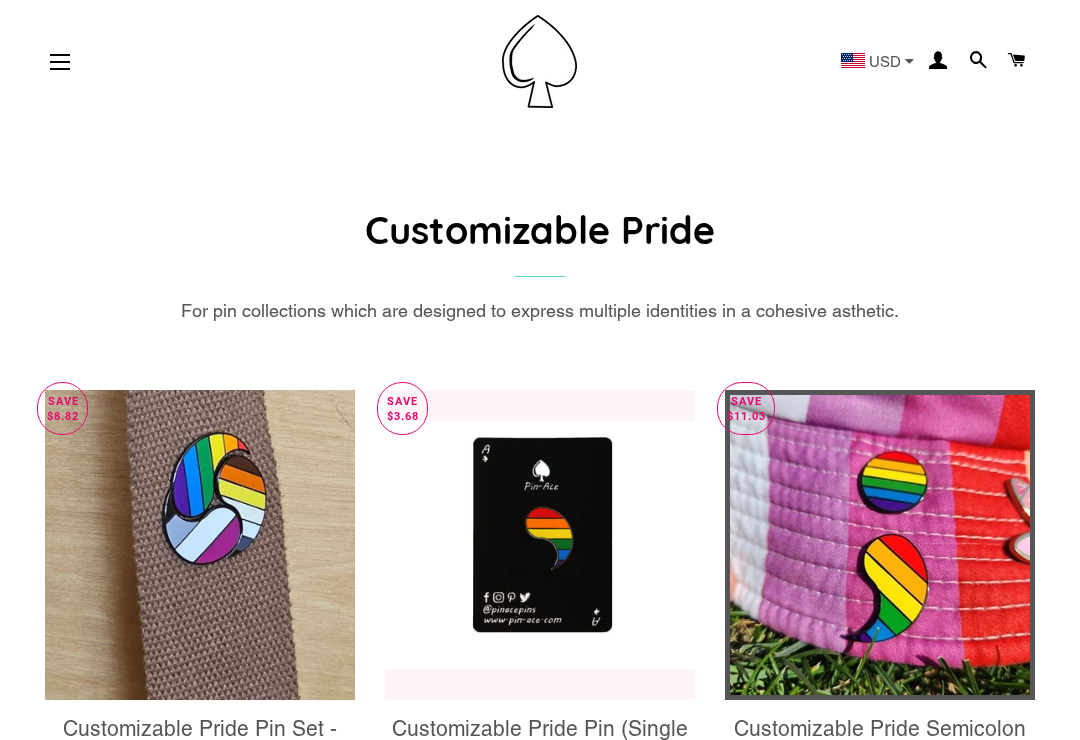 scroll, scrollTop: 0, scrollLeft: 0, axis: both 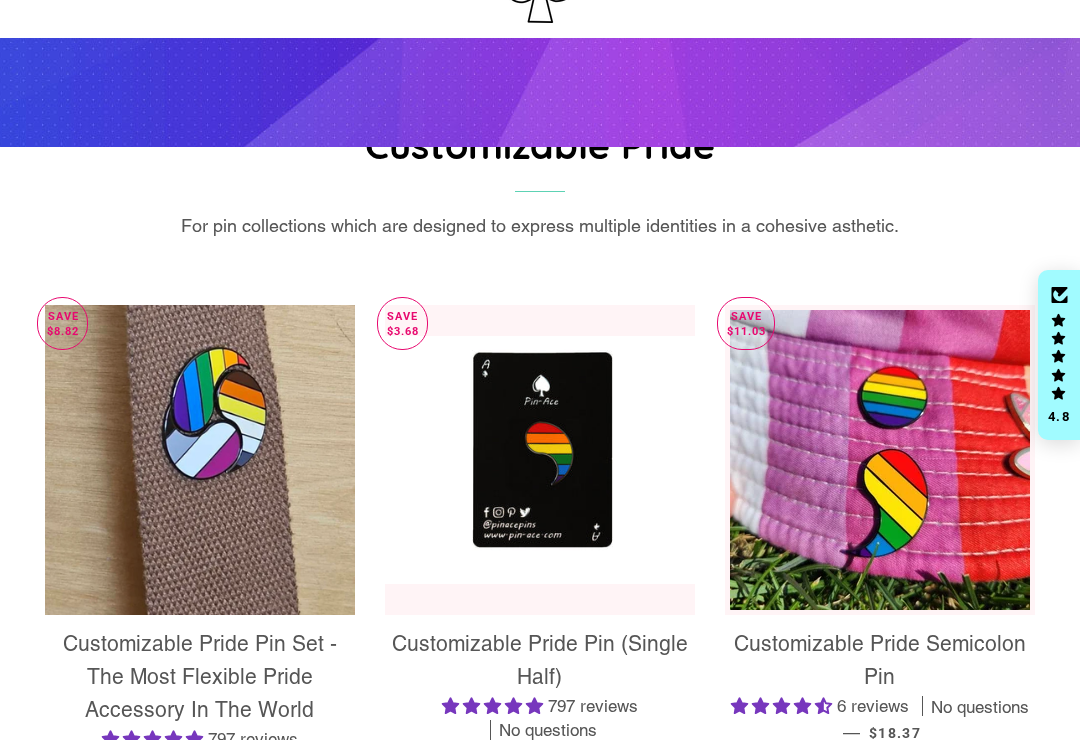 click at bounding box center [200, 460] 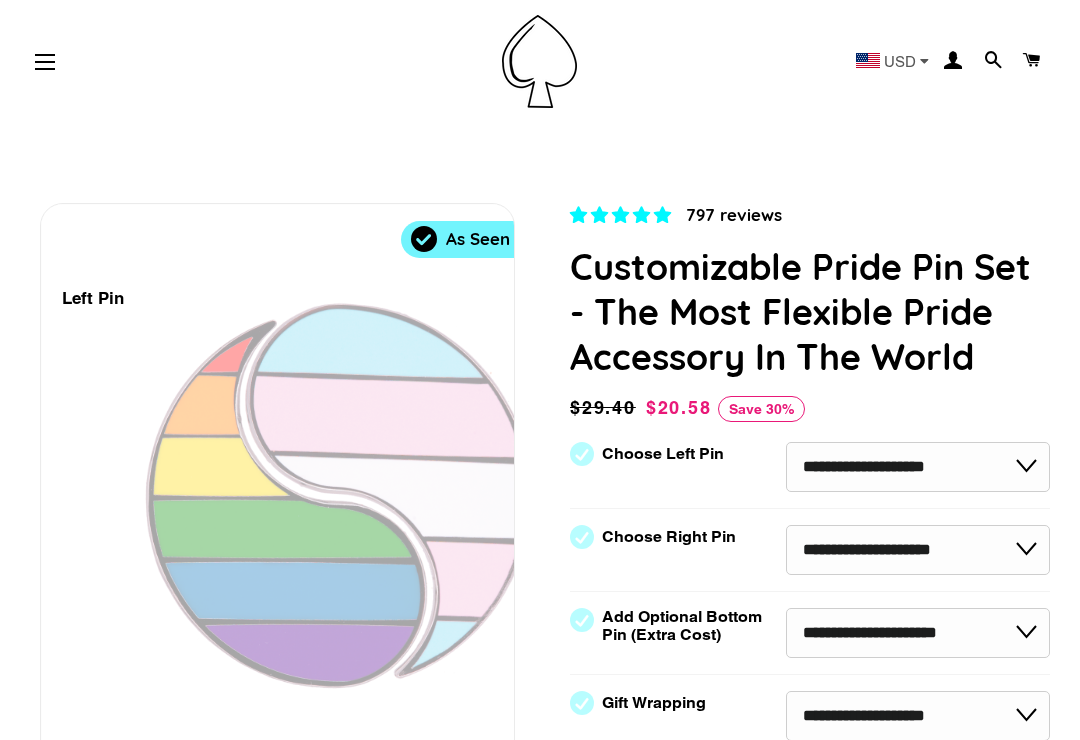 scroll, scrollTop: 0, scrollLeft: 0, axis: both 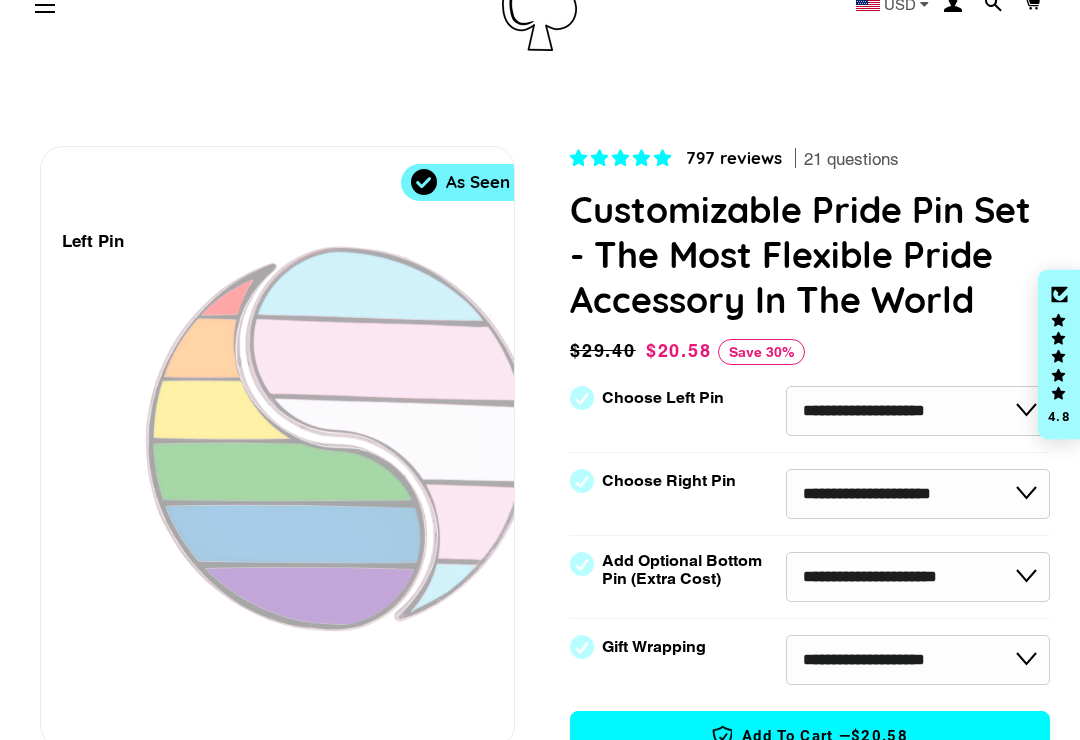 select on "**********" 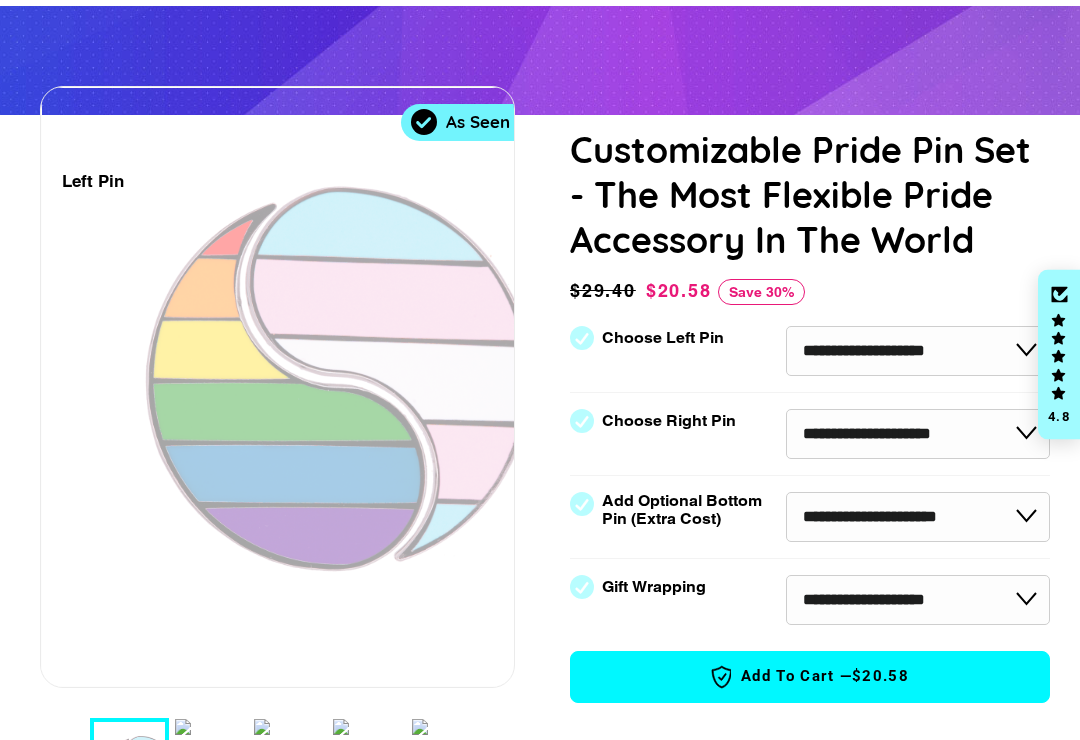 click on "**********" at bounding box center (918, 352) 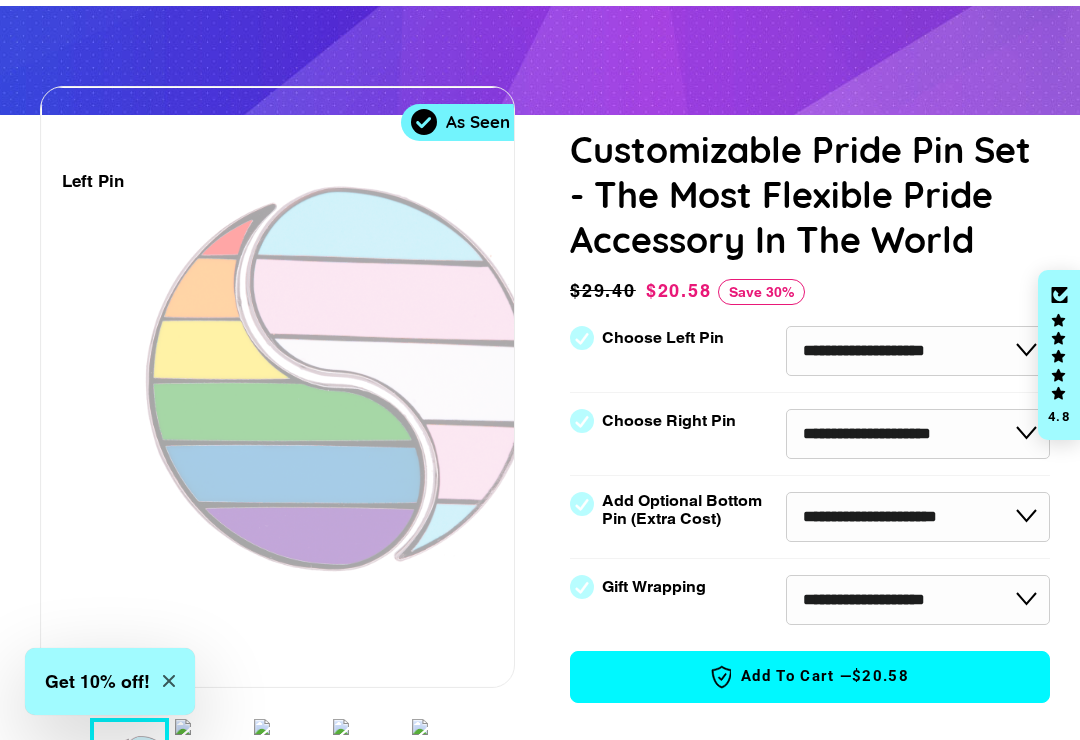 select on "*******" 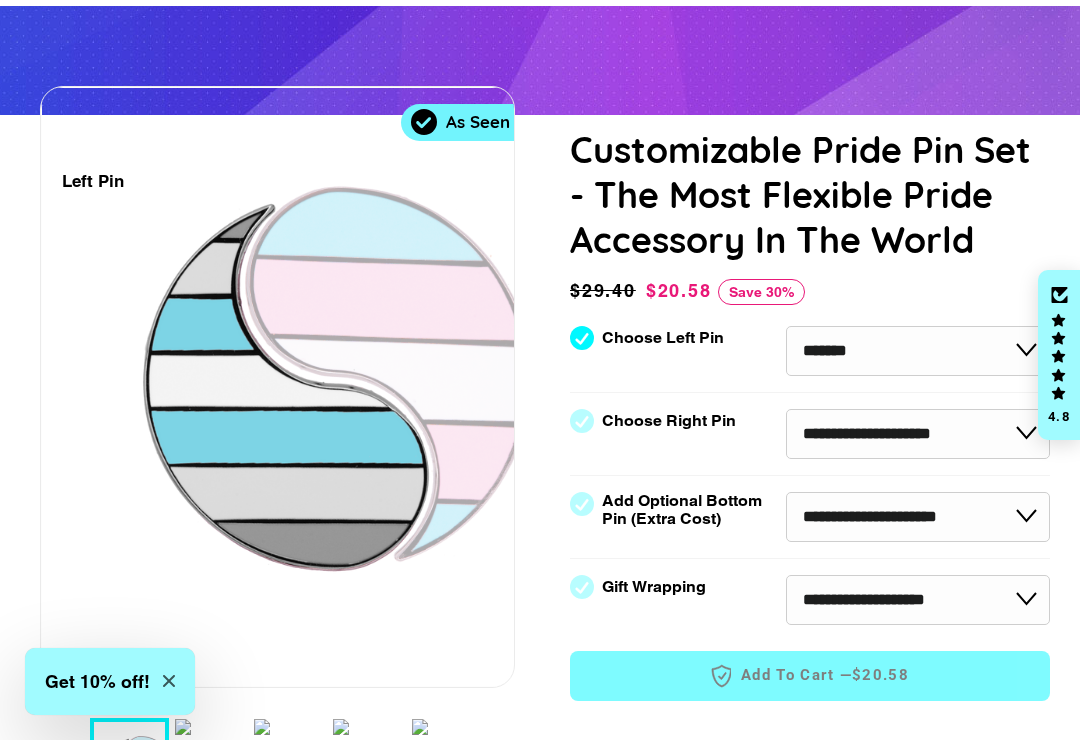 click on "**********" at bounding box center [918, 434] 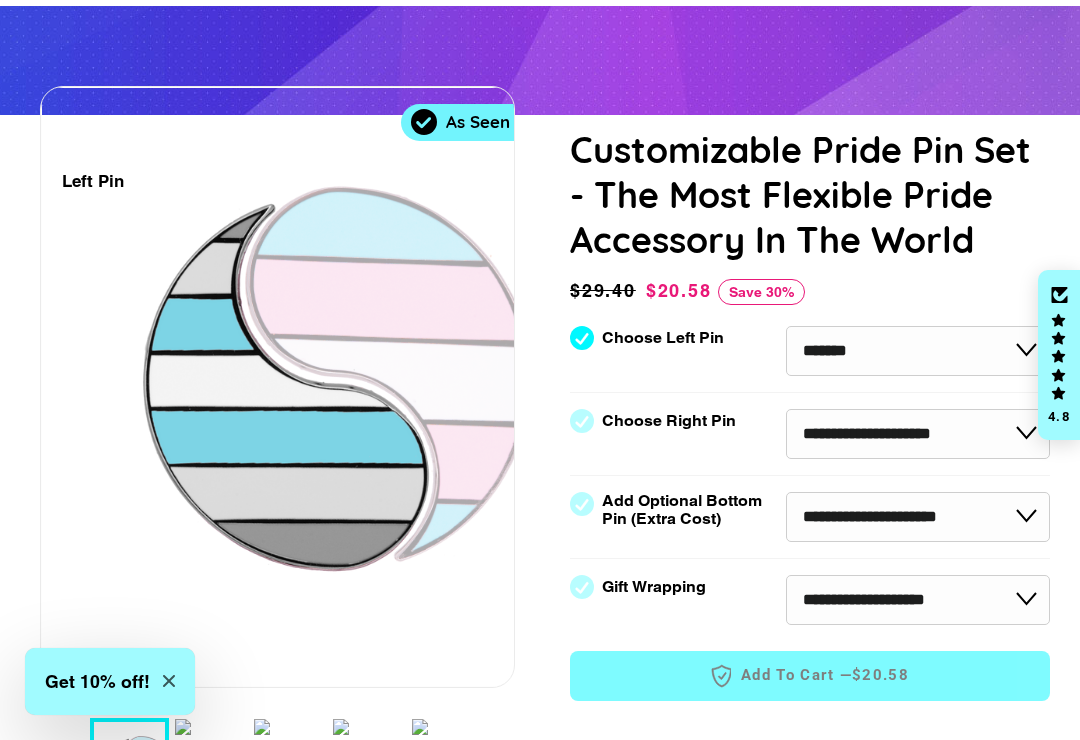 select on "**********" 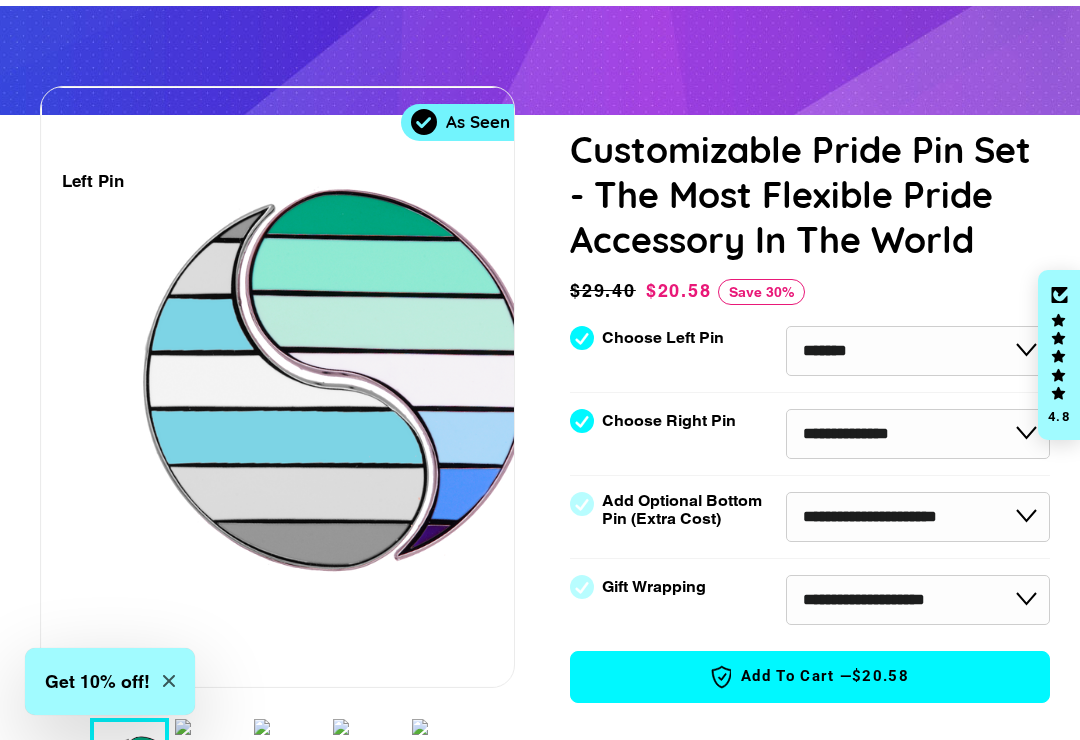 click on "**********" at bounding box center (918, 351) 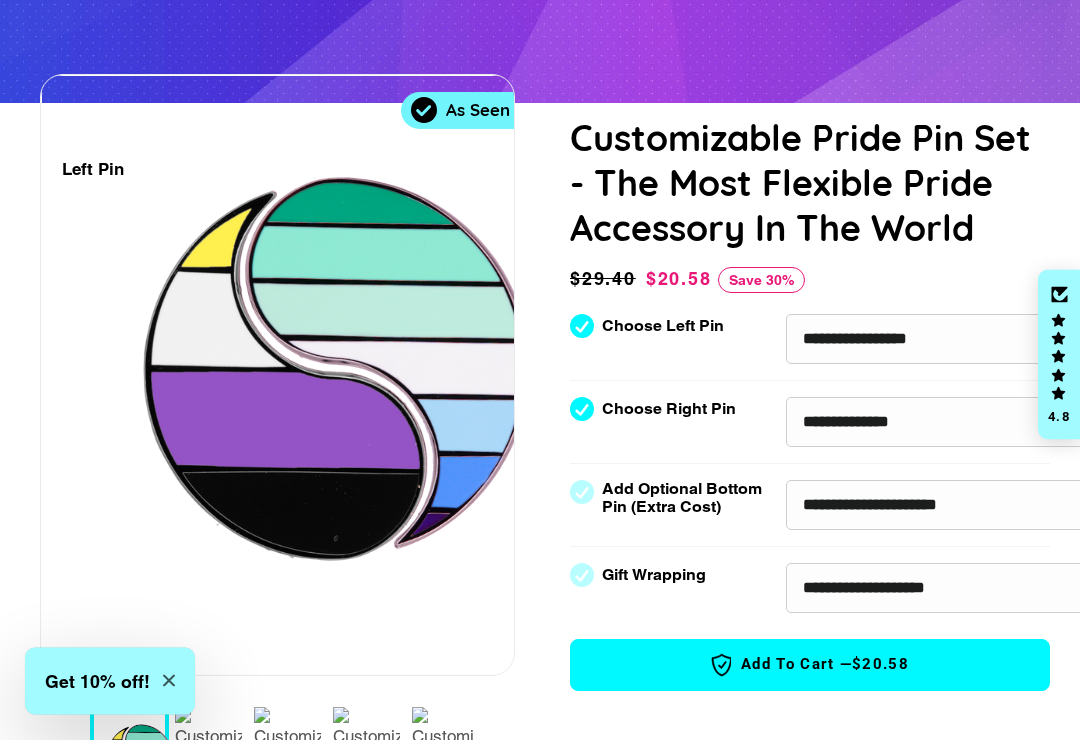 scroll, scrollTop: 177, scrollLeft: 0, axis: vertical 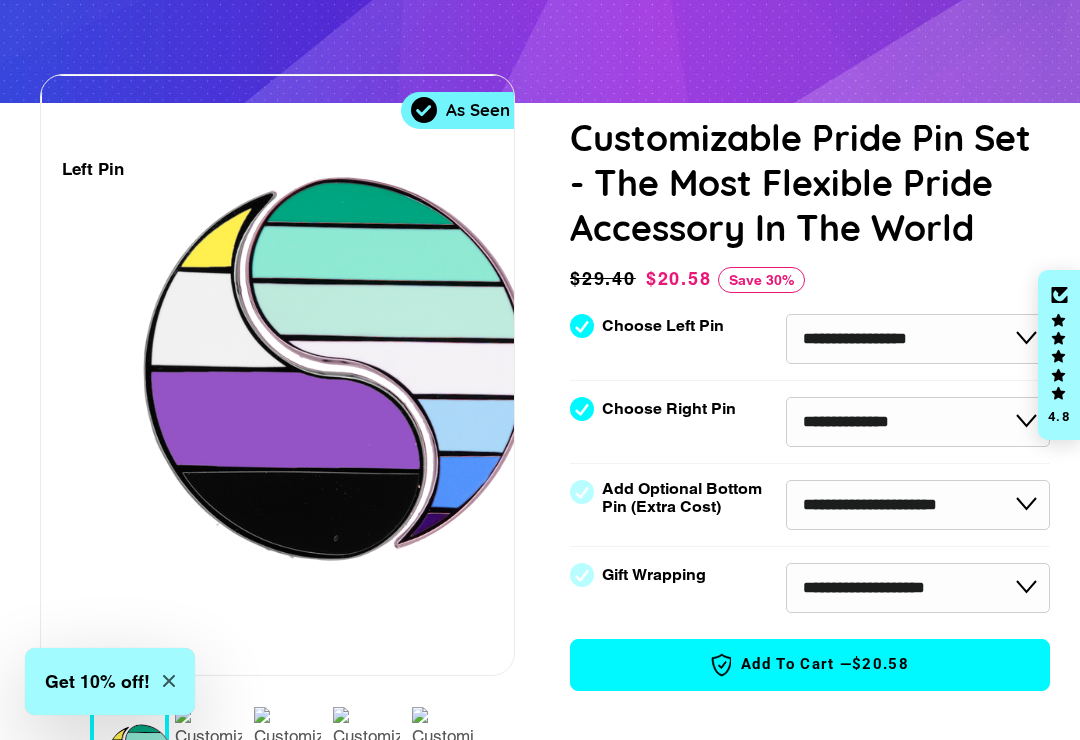 click on "**********" at bounding box center [918, 339] 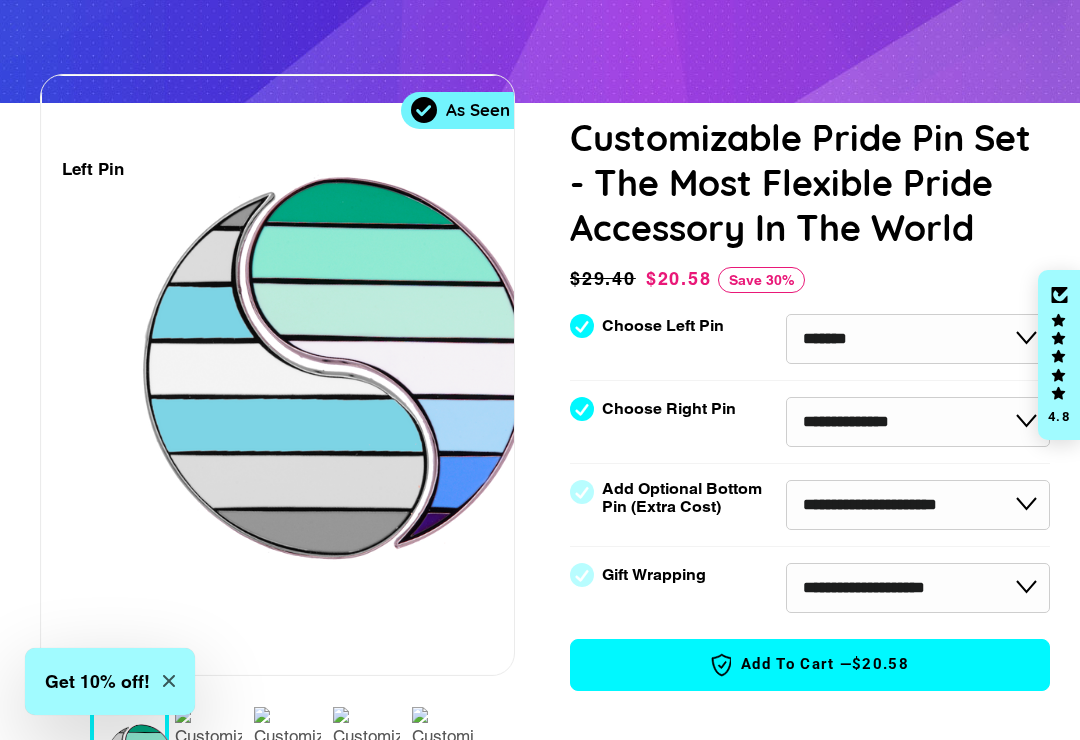 click on "**********" at bounding box center [918, 505] 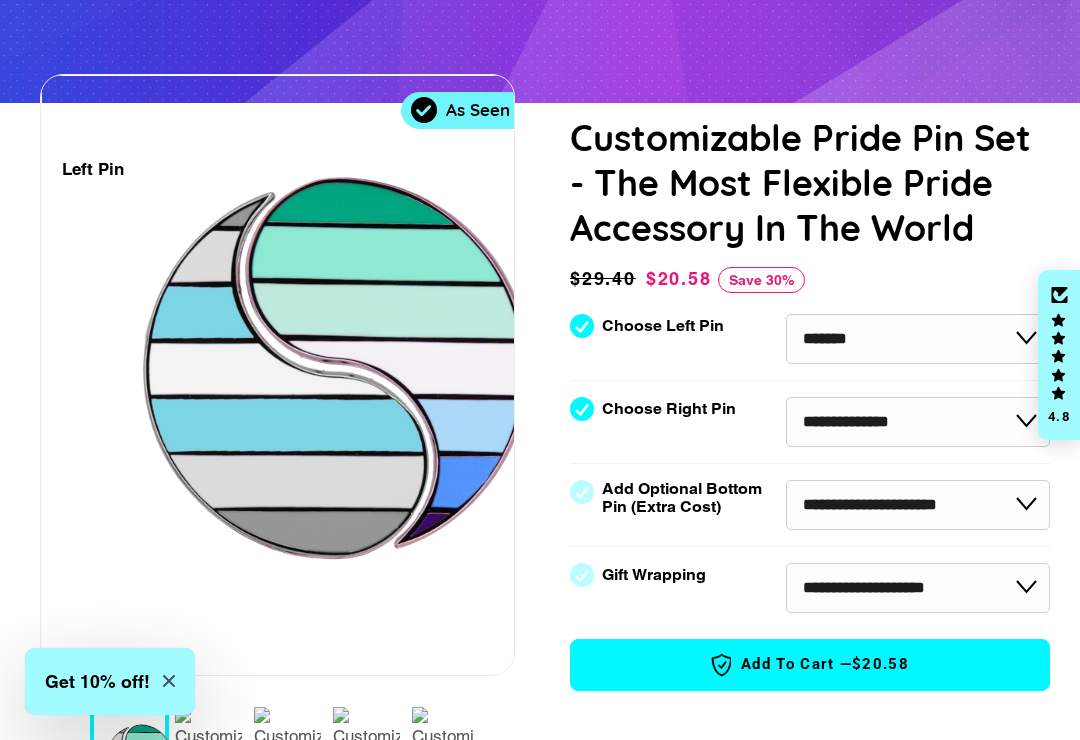 click on "**********" at bounding box center (918, 422) 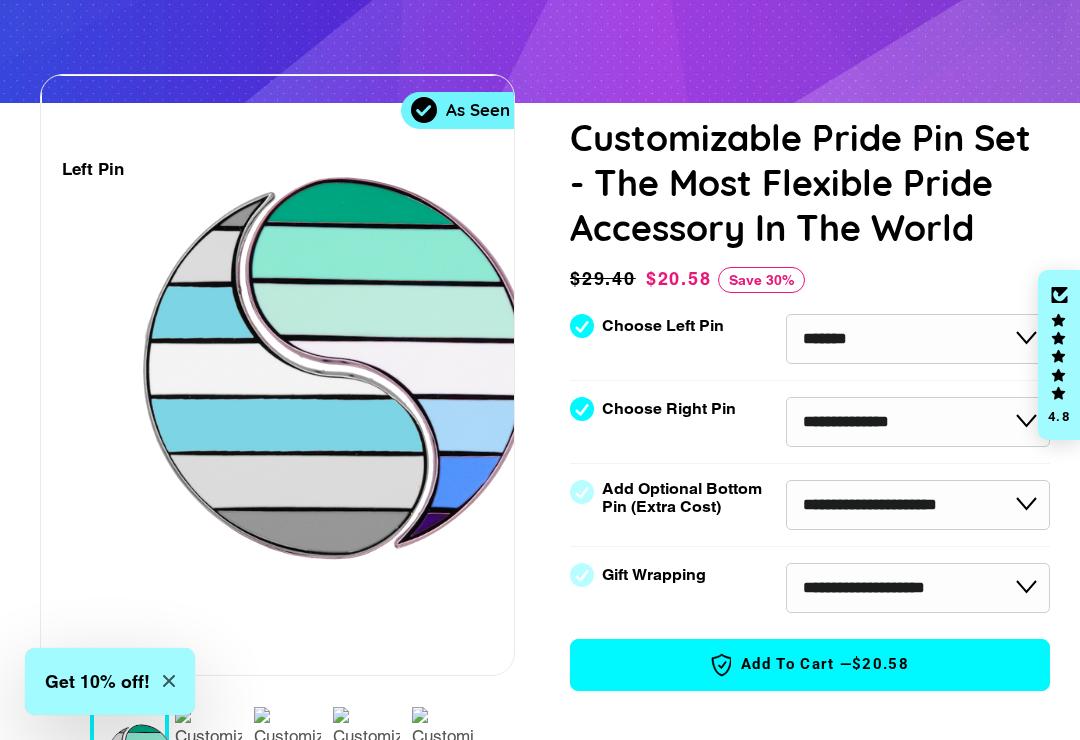 select on "**********" 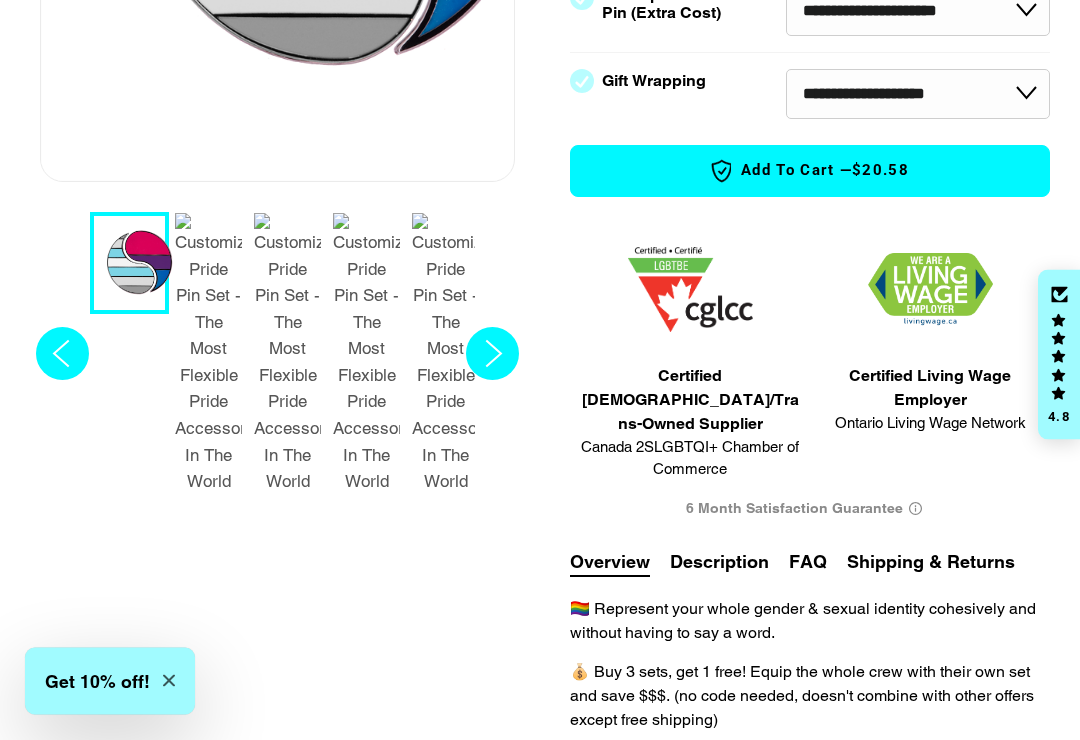 scroll, scrollTop: 672, scrollLeft: 0, axis: vertical 